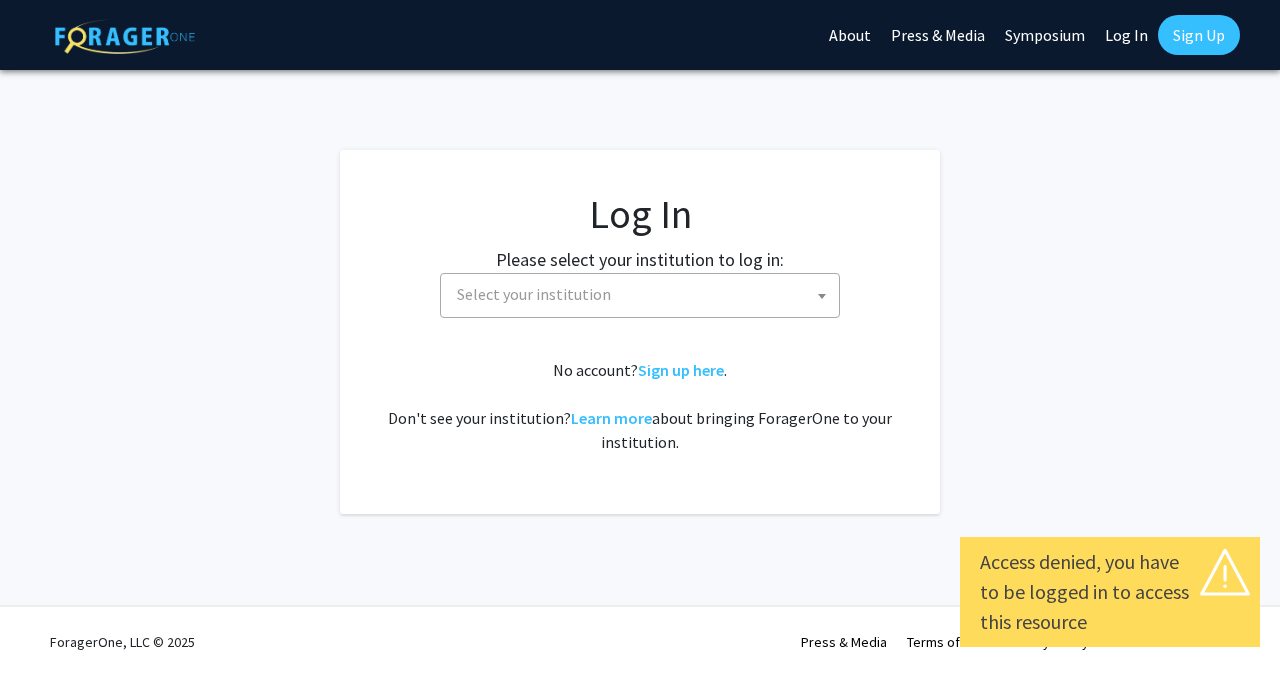 scroll, scrollTop: 0, scrollLeft: 0, axis: both 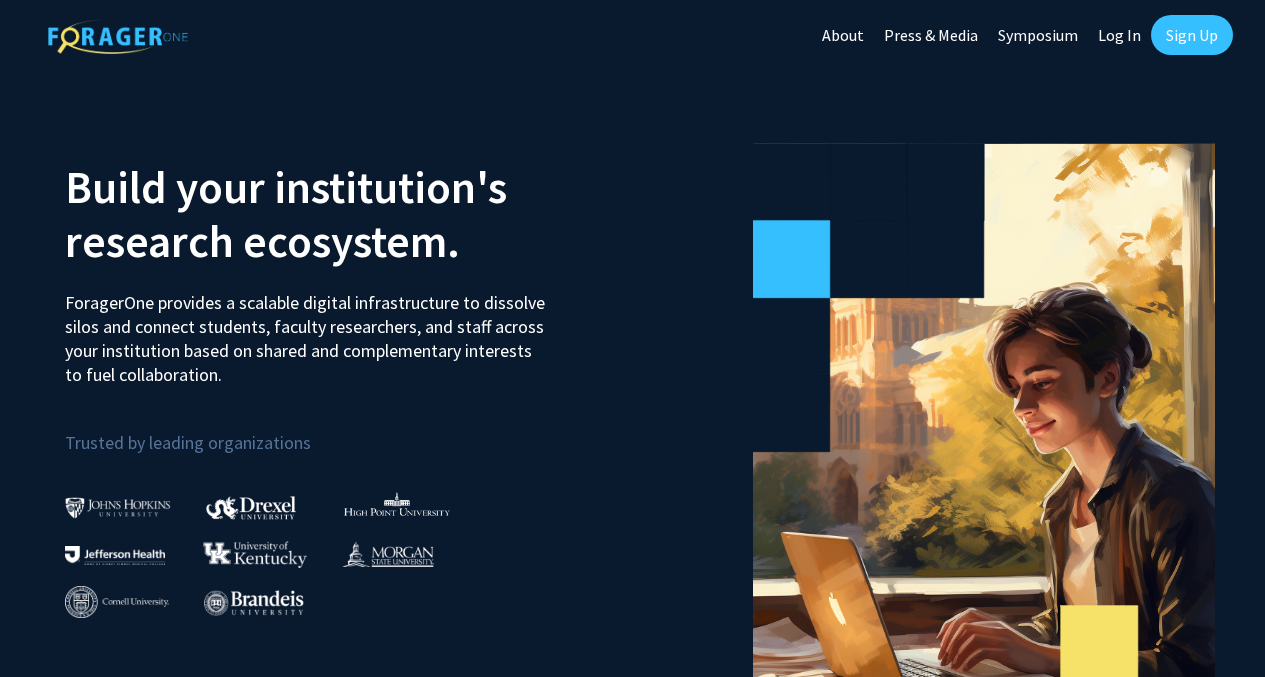 click on "Sign Up" at bounding box center (1192, 35) 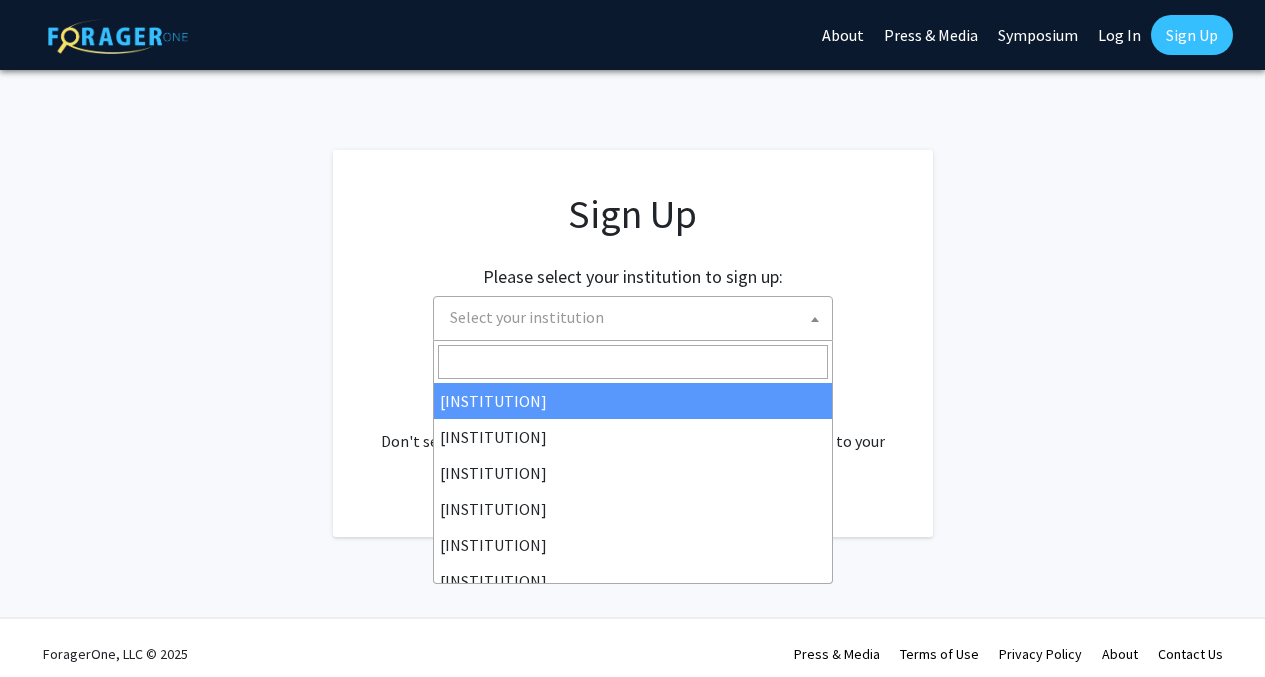 click on "Select your institution" at bounding box center [633, 318] 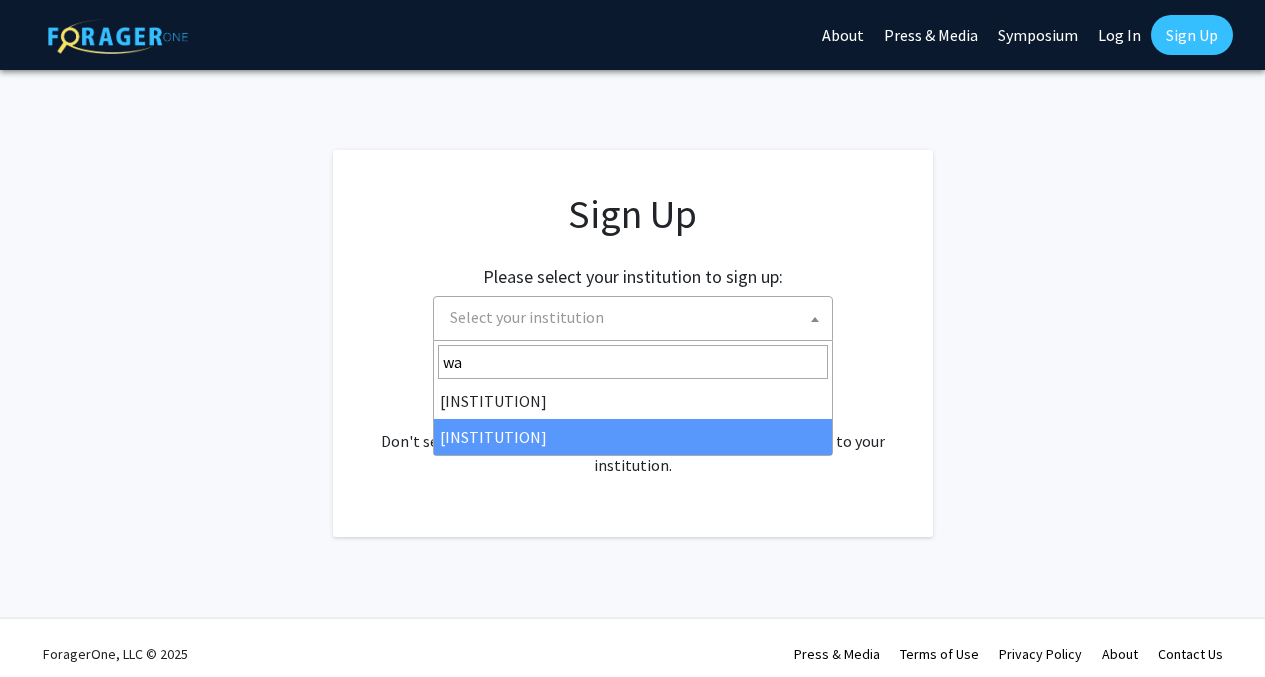 type on "wa" 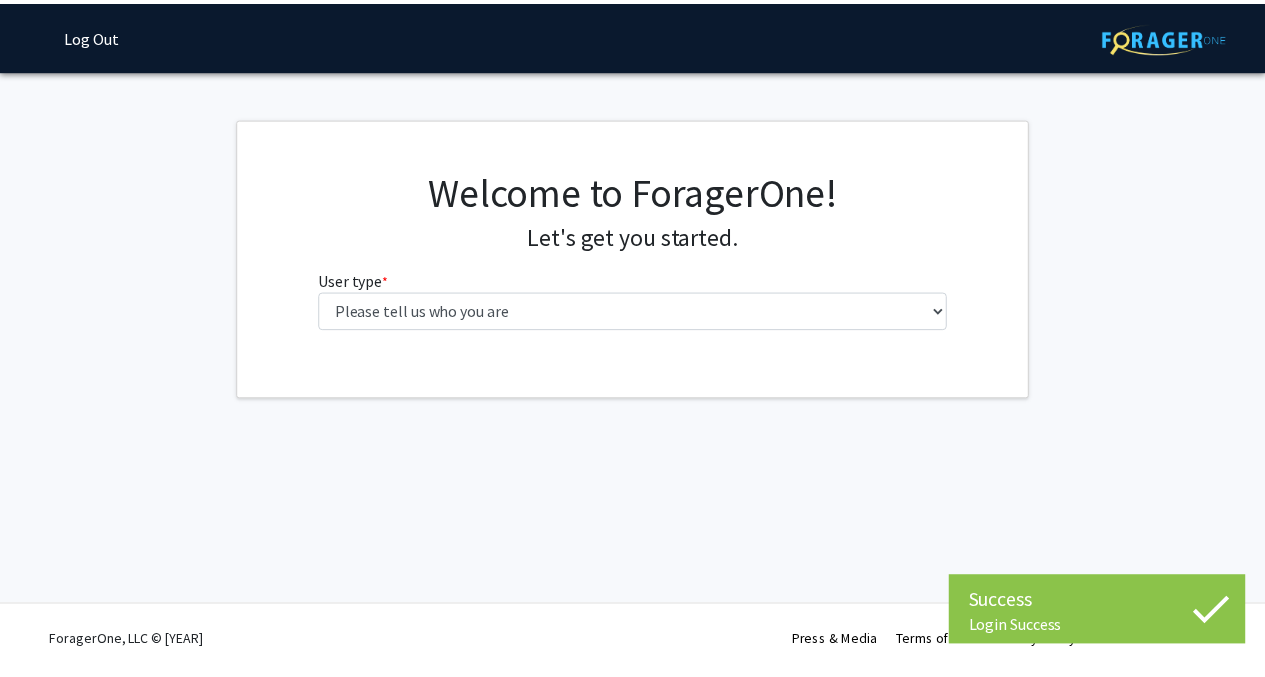 scroll, scrollTop: 0, scrollLeft: 0, axis: both 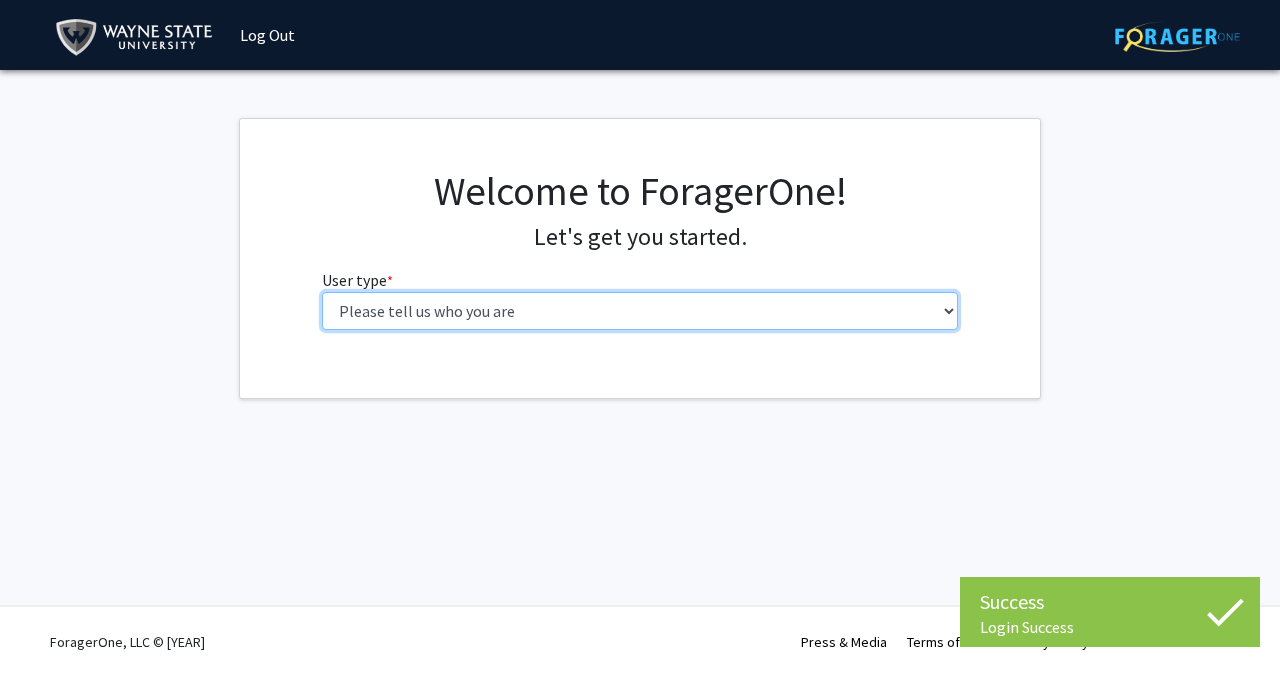 click on "Please tell us who you are  Undergraduate Student   Master's Student   Doctoral Candidate (PhD, MD, DMD, PharmD, etc.)   Postdoctoral Researcher / Research Staff / Medical Resident / Medical Fellow   Faculty   Administrative Staff" at bounding box center (640, 311) 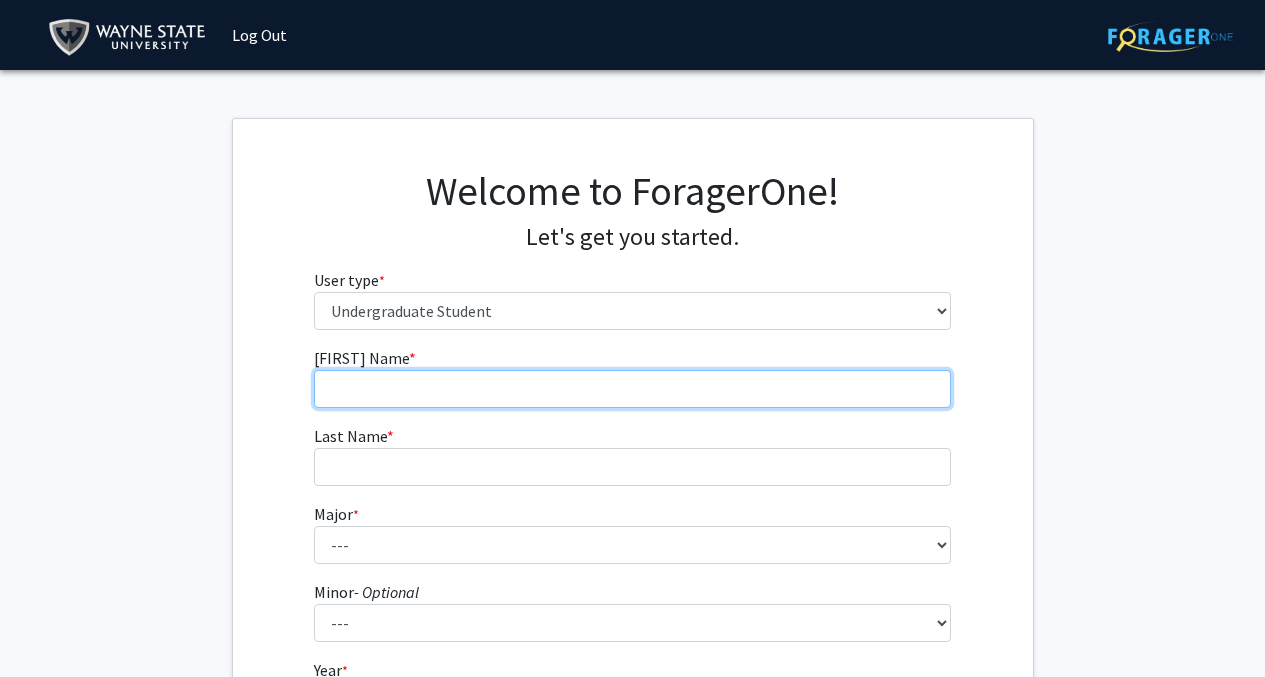 click on "First Name * required" at bounding box center (632, 389) 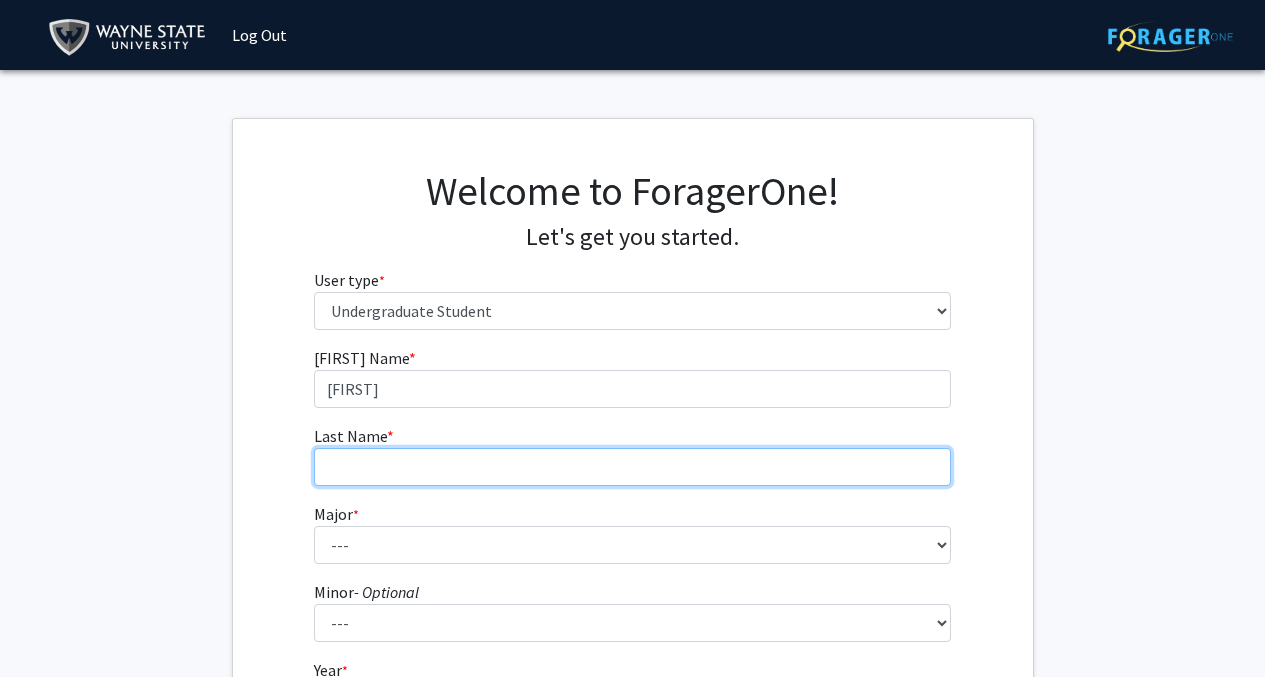 type on "[LAST]" 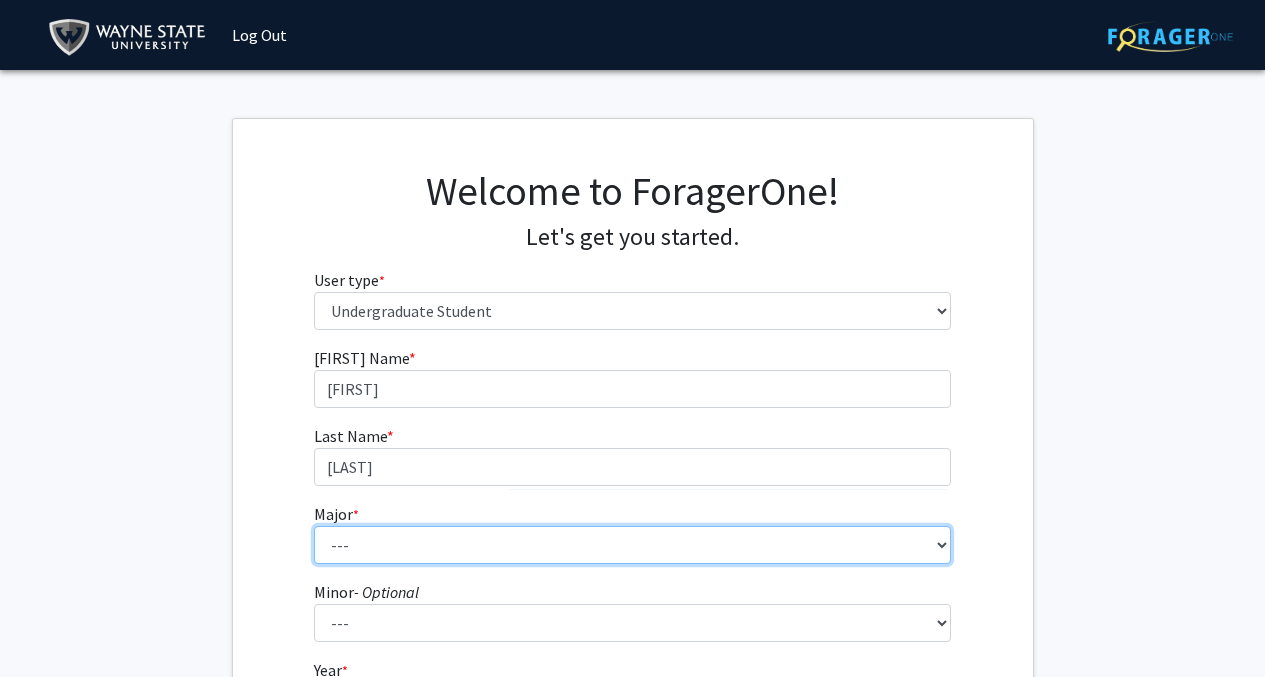 click on "---  Accounting   African American Studies   Anthropology   Applied Behavior Analysis   Arabic for the Health Care Professions   Art   Art Education   Art History   Astronomy   Bilingual/Bicultural Education   Biochemistry and Chemical Biology   Biological Sciences   Biomedical Engineering   Biomedical Physics   Cannabis Chemistry   Chemical Engineering   Chemistry   Civil Engineering   Communication Sciences and Disorders   Communication Studies   Community Health   Computer Science   Computer Technology   Construction Management   Conversational and Professional French   Criminal Justice   Dance   Design   Design and Merchandising   Economics   Electrical and Computer Engineering   Electrical/Electronic Engineering Tech.   Electromechanical Engineering Tech.   Elementary/Early Childhood Education   Employment & Labor Relations   English   English as a Second Language   Entrepreneurship and Innovation   Environmental Science   Exercise and Sport Science   Film   Finance   General Engineering   Geology   Law" at bounding box center [632, 545] 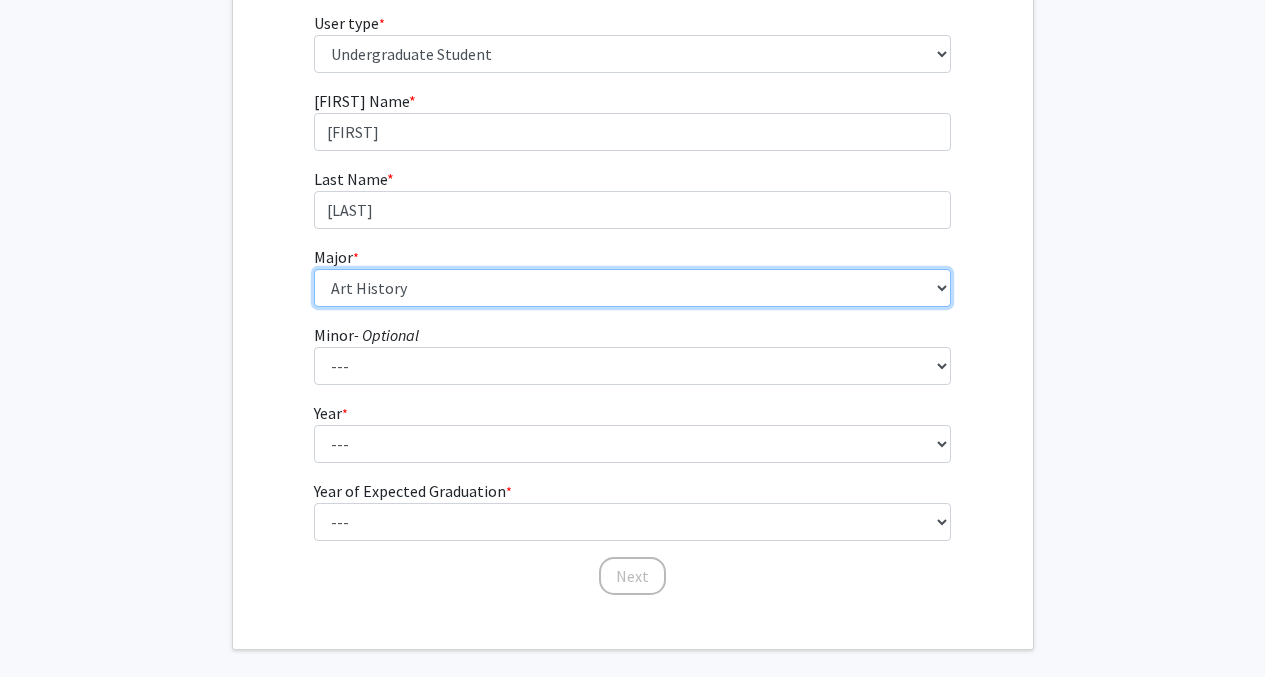 scroll, scrollTop: 265, scrollLeft: 0, axis: vertical 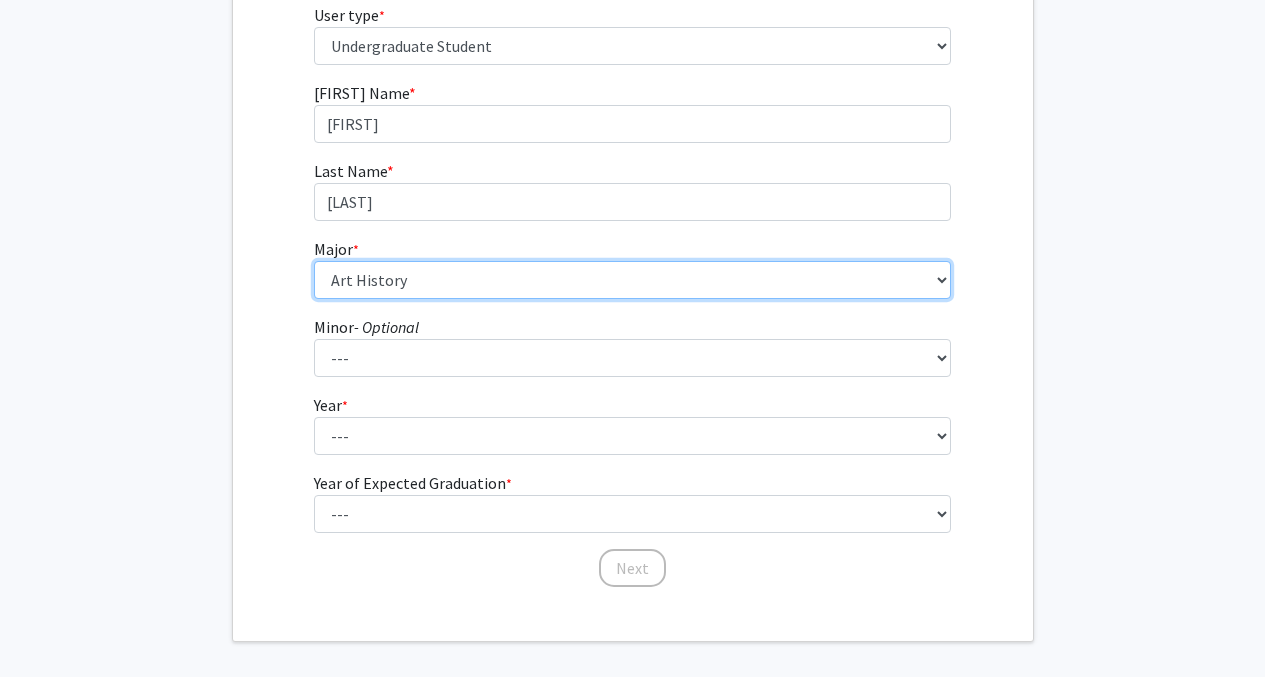 click on "---  Accounting   African American Studies   Anthropology   Applied Behavior Analysis   Arabic for the Health Care Professions   Art   Art Education   Art History   Astronomy   Bilingual/Bicultural Education   Biochemistry and Chemical Biology   Biological Sciences   Biomedical Engineering   Biomedical Physics   Cannabis Chemistry   Chemical Engineering   Chemistry   Civil Engineering   Communication Sciences and Disorders   Communication Studies   Community Health   Computer Science   Computer Technology   Construction Management   Conversational and Professional French   Criminal Justice   Dance   Design   Design and Merchandising   Economics   Electrical and Computer Engineering   Electrical/Electronic Engineering Tech.   Electromechanical Engineering Tech.   Elementary/Early Childhood Education   Employment & Labor Relations   English   English as a Second Language   Entrepreneurship and Innovation   Environmental Science   Exercise and Sport Science   Film   Finance   General Engineering   Geology   Law" at bounding box center (632, 280) 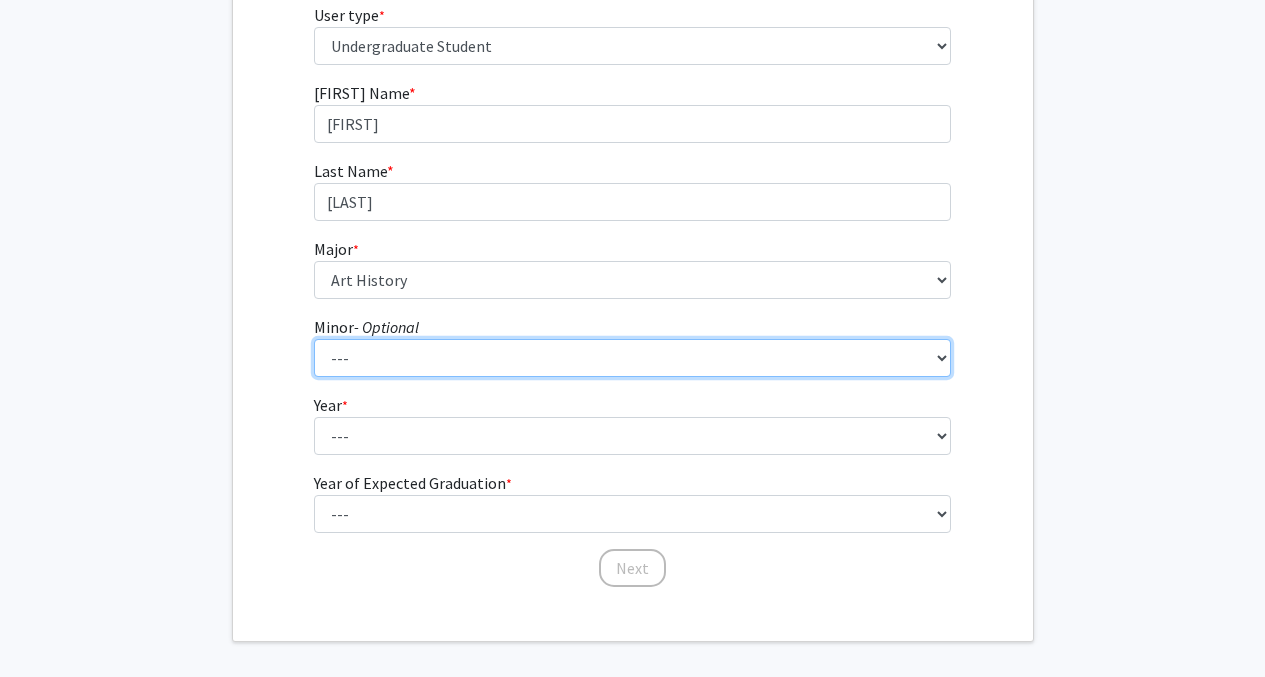 click on "---  African American Studies   Africana Theatre and Dance   Animation and Interactivity   Anthropology   Applied Behavior Analysis   Arabic   Archaeology   Art   Art History   Asian Studies   Astronomy   Biochemistry and Chemical Biology   Biological Sciences   Biomedical Physics   Blacksmithing   Business Administration   Ceramics   Chemistry   Classical Civilization   Communication Science and Disorders   Communication Studies   Community Health   Computer Science   Creative Writing   Criminal Justice   Dance   Deaf Studies   Design   Digital Art and Photography   Digital Humanities   Economics   Electrical and Computer Engineering   English   Environmental Science   Exercise and Sport Science   Fashion Design   Film   Film and Media Studies   Folklore and Fairy-Tale Studies   Forensics and Investigation   French   Gender, Sexuality and Women's Studies   Geochemistry   Geology   Geophysics   German   Global Health and Social Medicine   Global Studies   Graphic Design   Health Care Ethics   History   Latin" at bounding box center (632, 358) 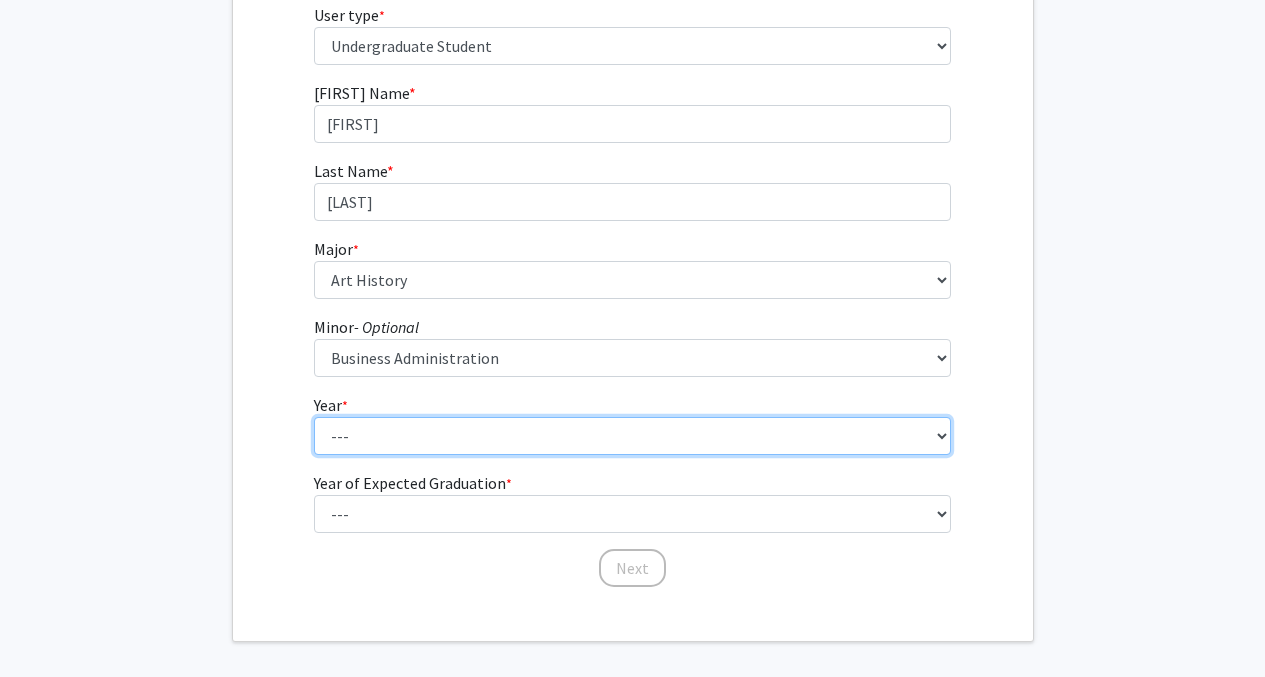 click on "---  First-year   Sophomore   Junior   Senior   Postbaccalaureate Certificate" at bounding box center (632, 436) 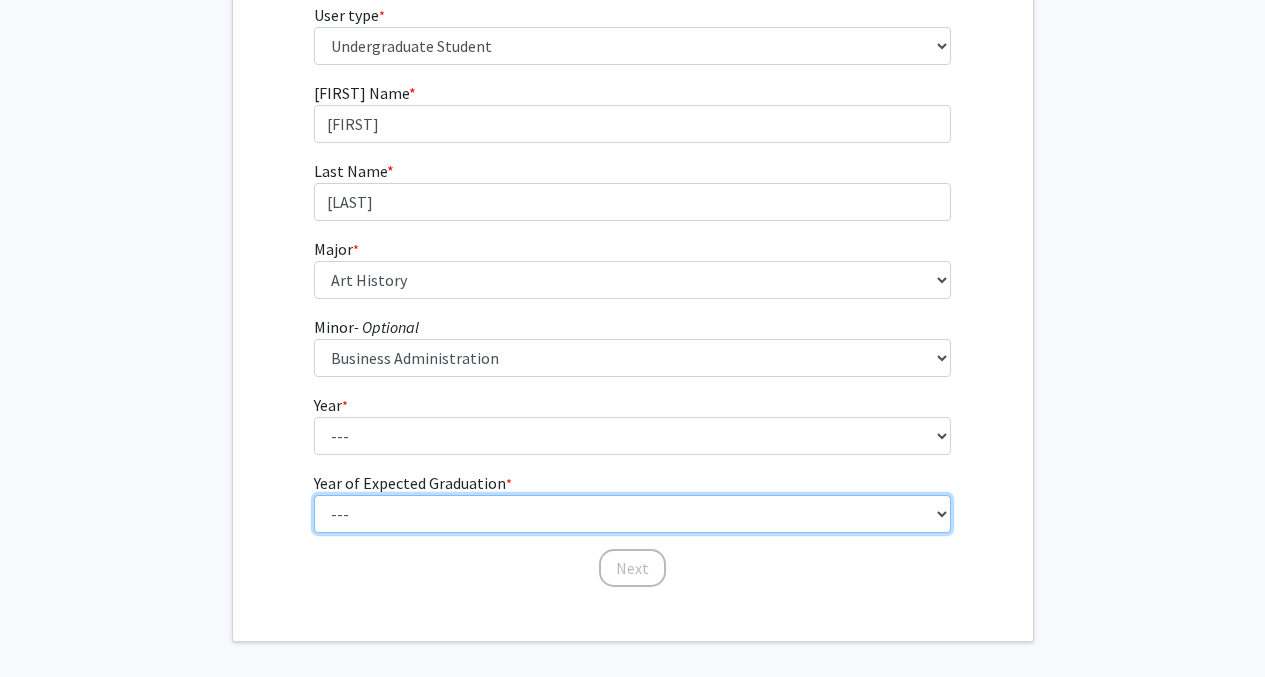 click on "---  [YEAR]   [YEAR]   [YEAR]   [YEAR]   [YEAR]   [YEAR]   [YEAR]   [YEAR]   [YEAR]   [YEAR]" at bounding box center [632, 514] 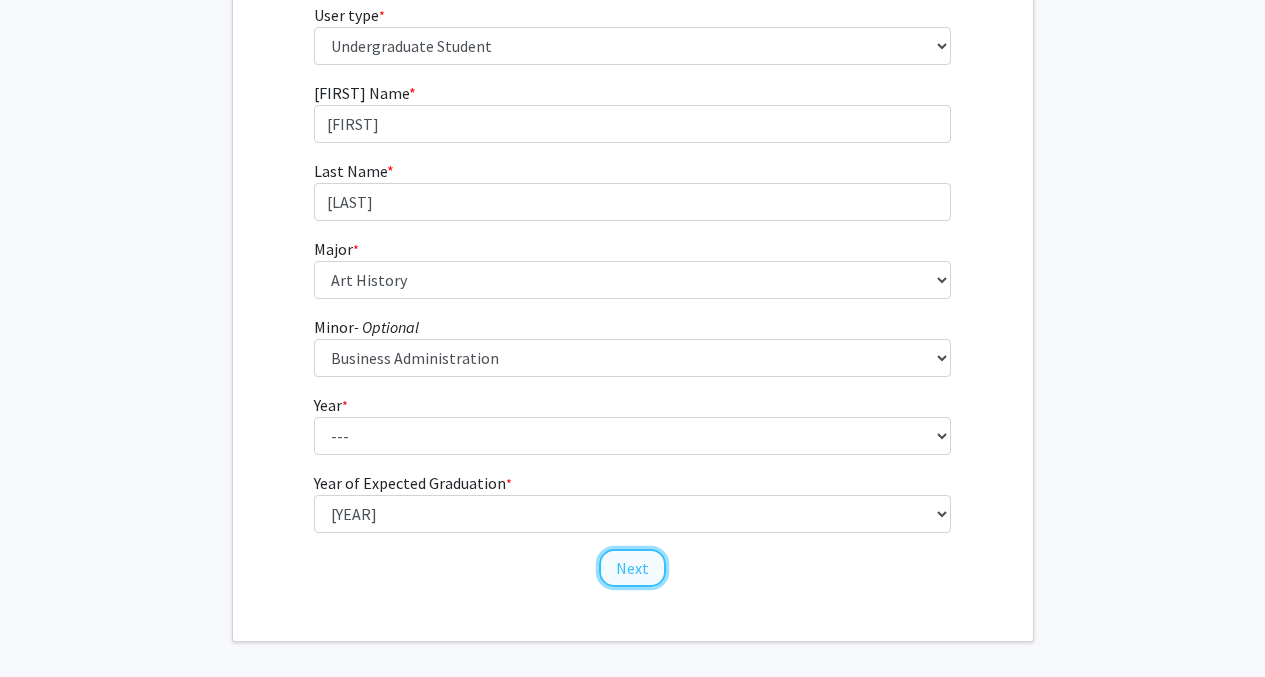 click on "Next" at bounding box center (632, 568) 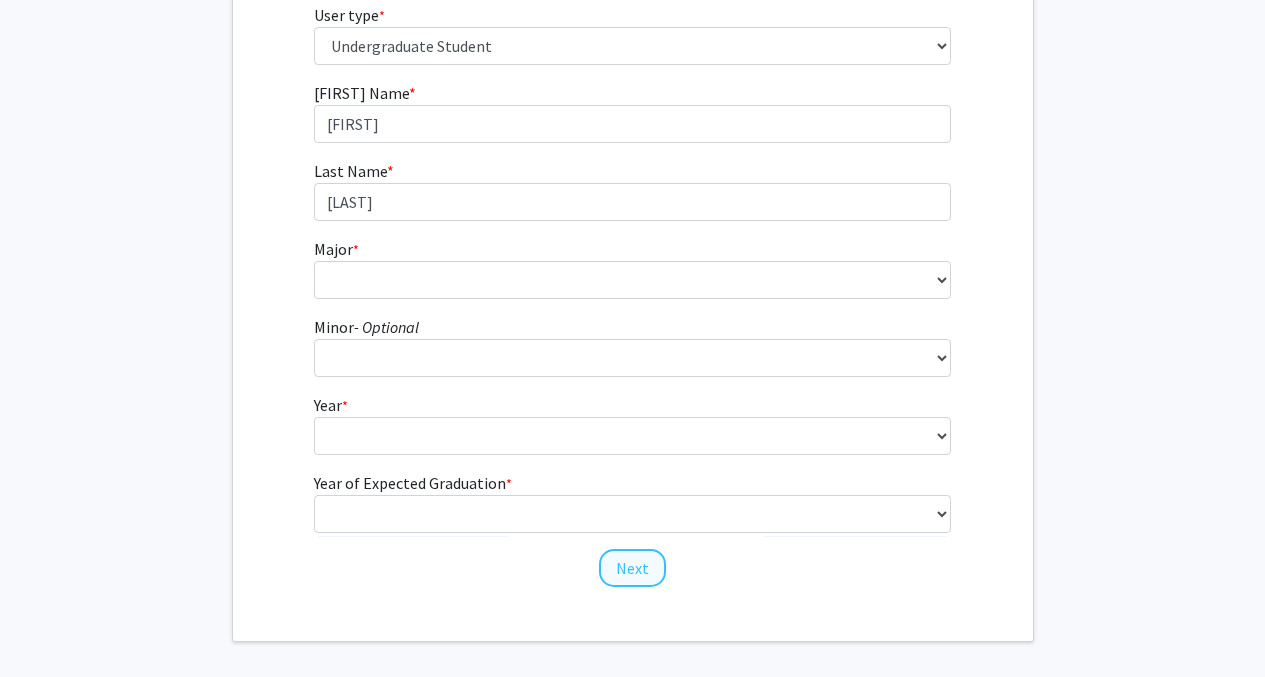 scroll, scrollTop: 0, scrollLeft: 0, axis: both 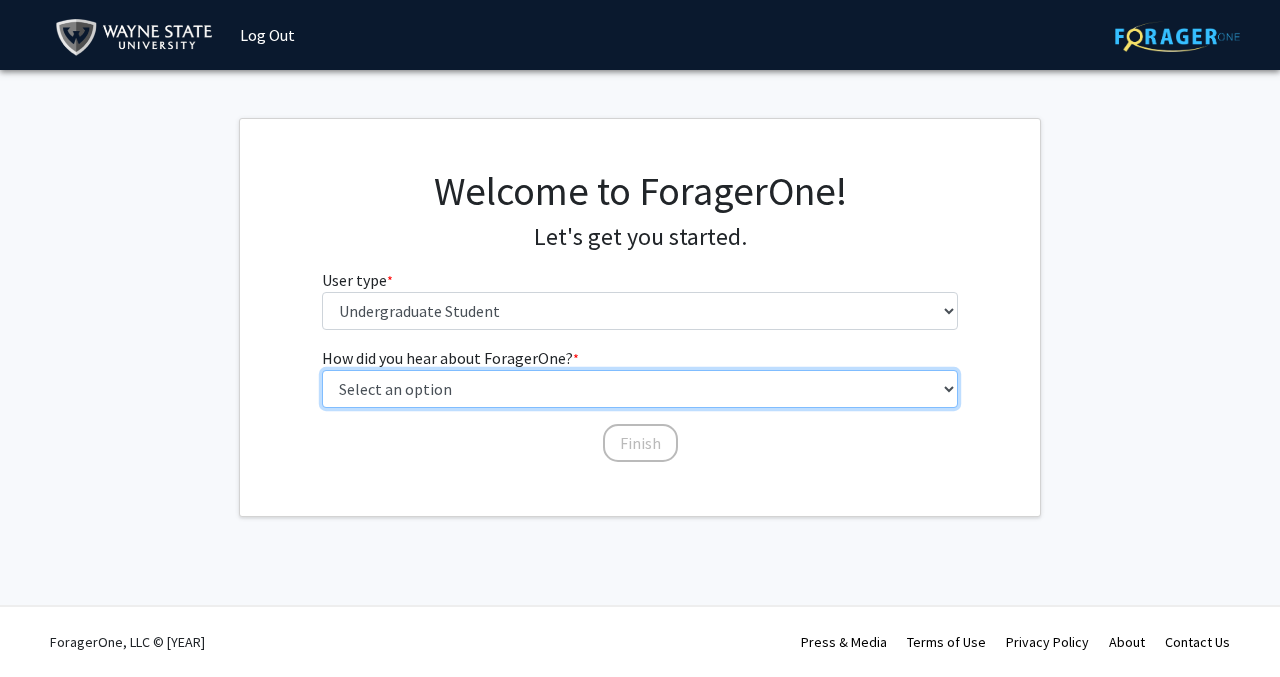 click on "Select an option  Peer/student recommendation   Faculty/staff recommendation   University website   University email or newsletter   Other" at bounding box center [640, 389] 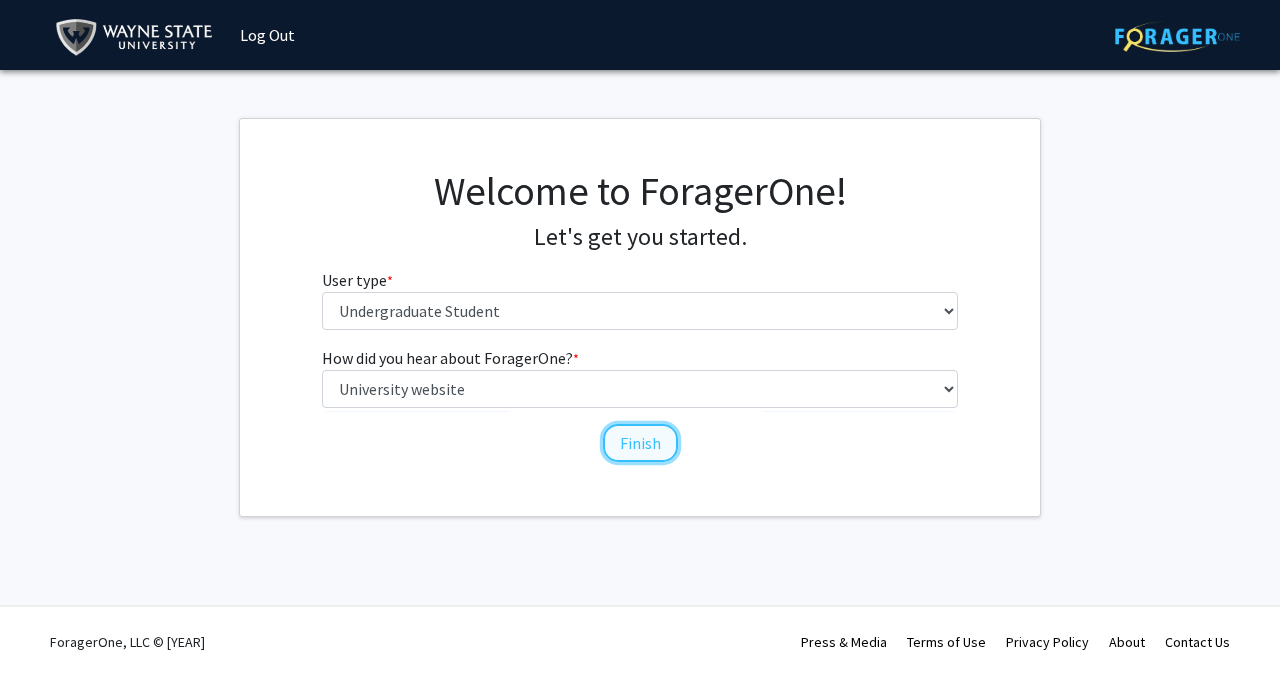click on "Finish" at bounding box center (640, 443) 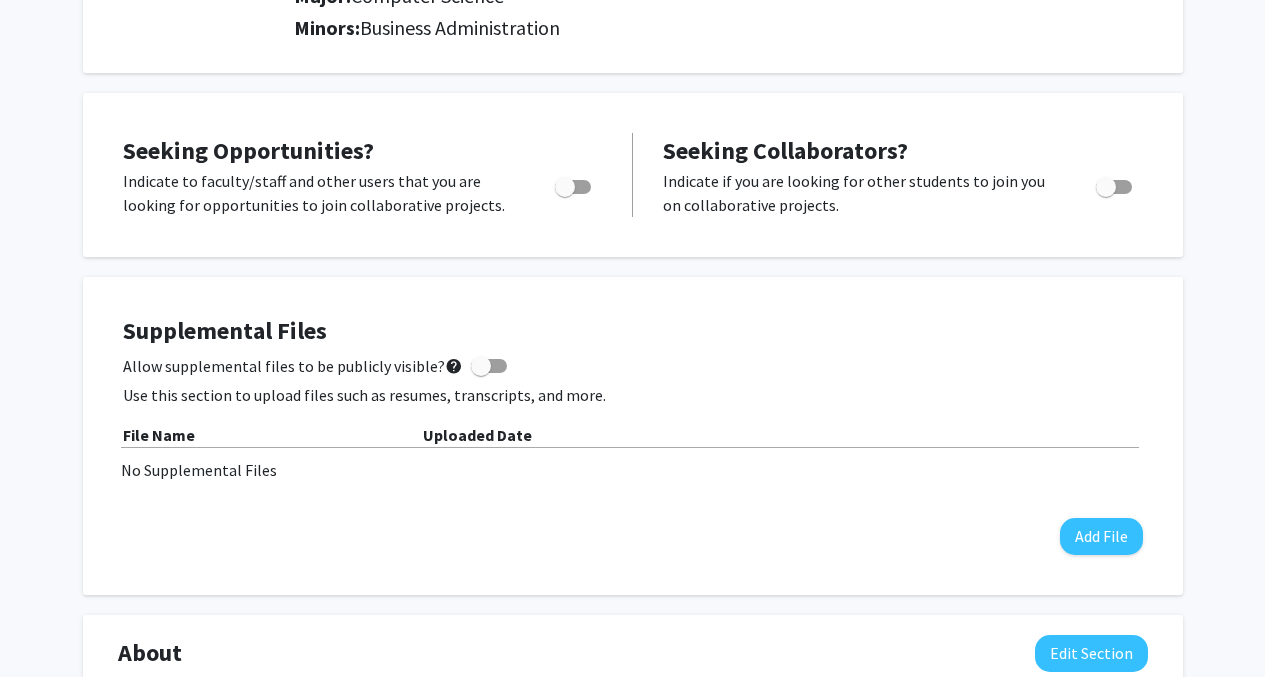 scroll, scrollTop: 312, scrollLeft: 0, axis: vertical 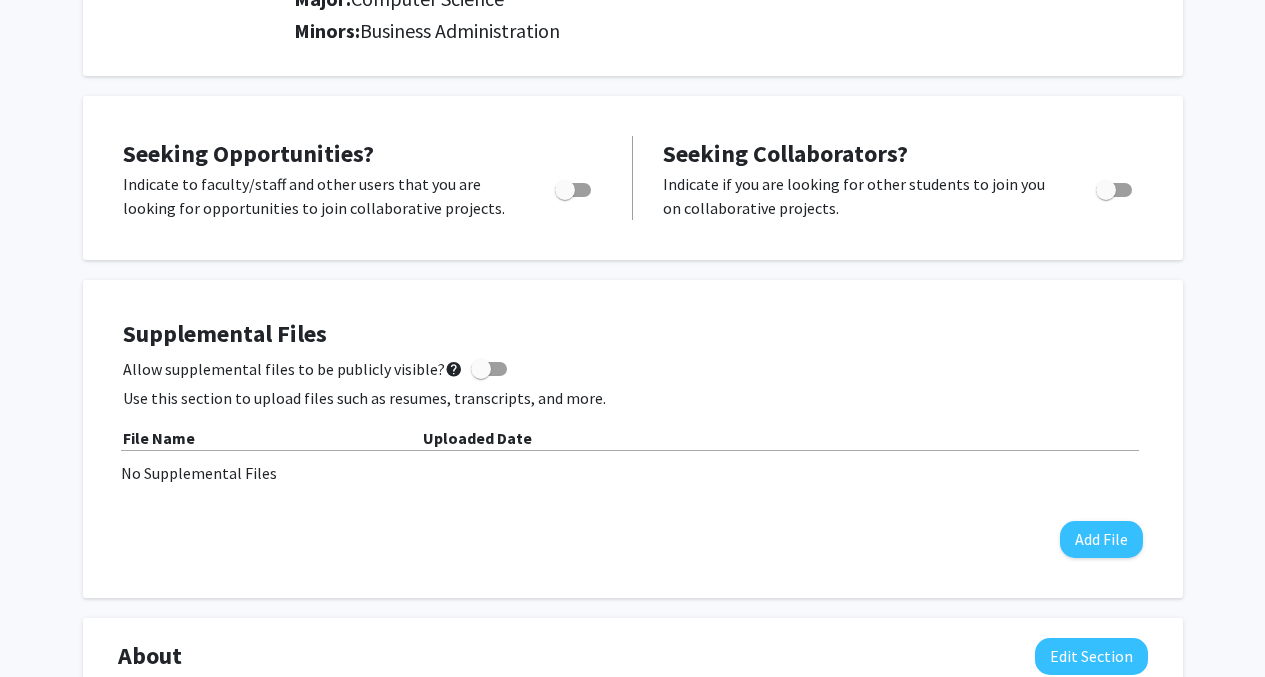 click at bounding box center [573, 190] 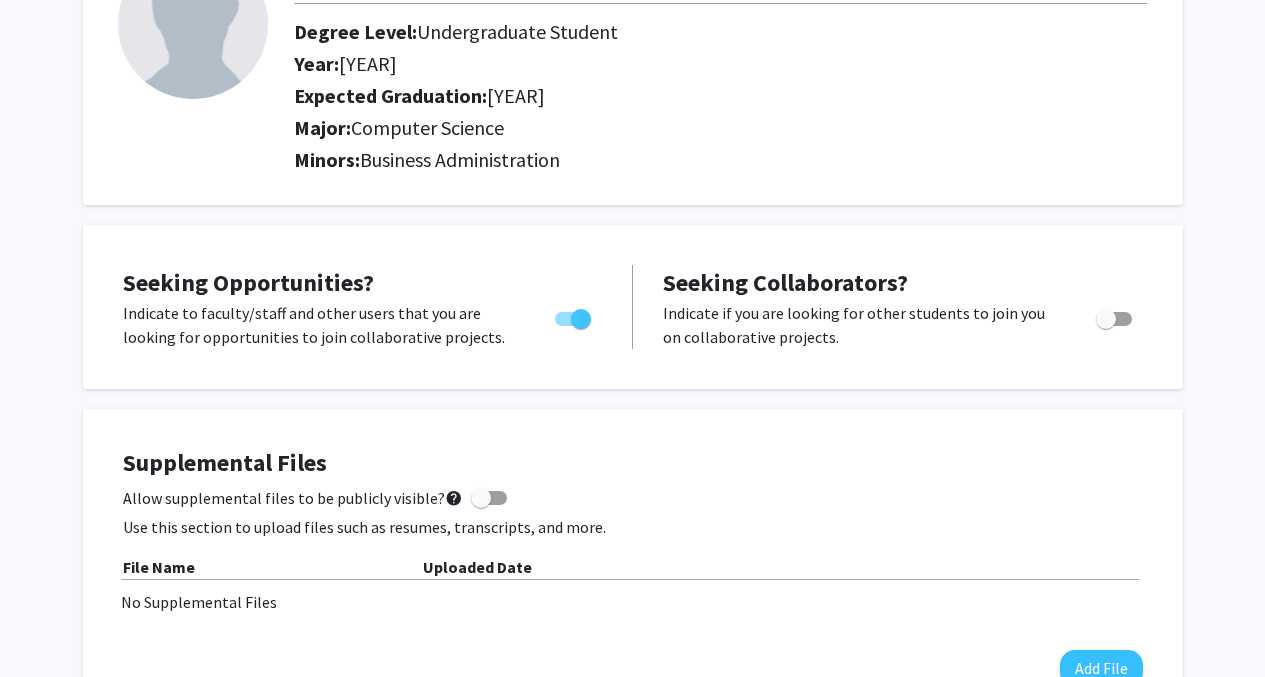 scroll, scrollTop: 0, scrollLeft: 0, axis: both 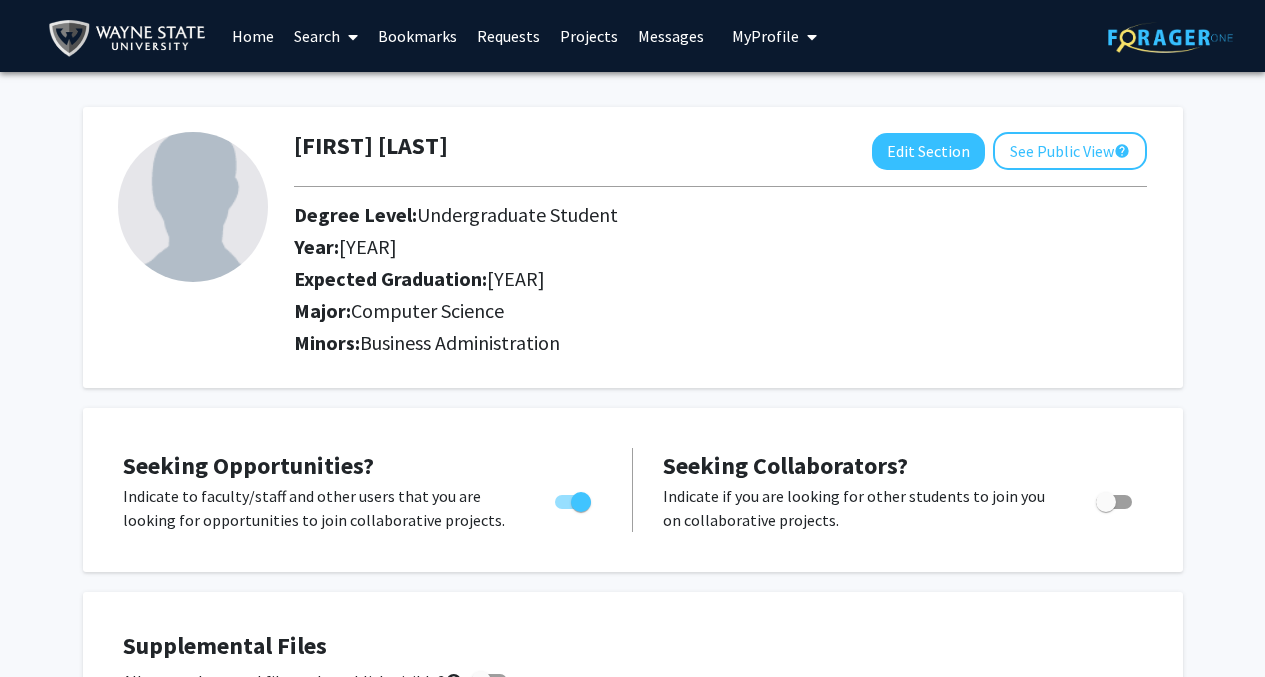 click at bounding box center [353, 37] 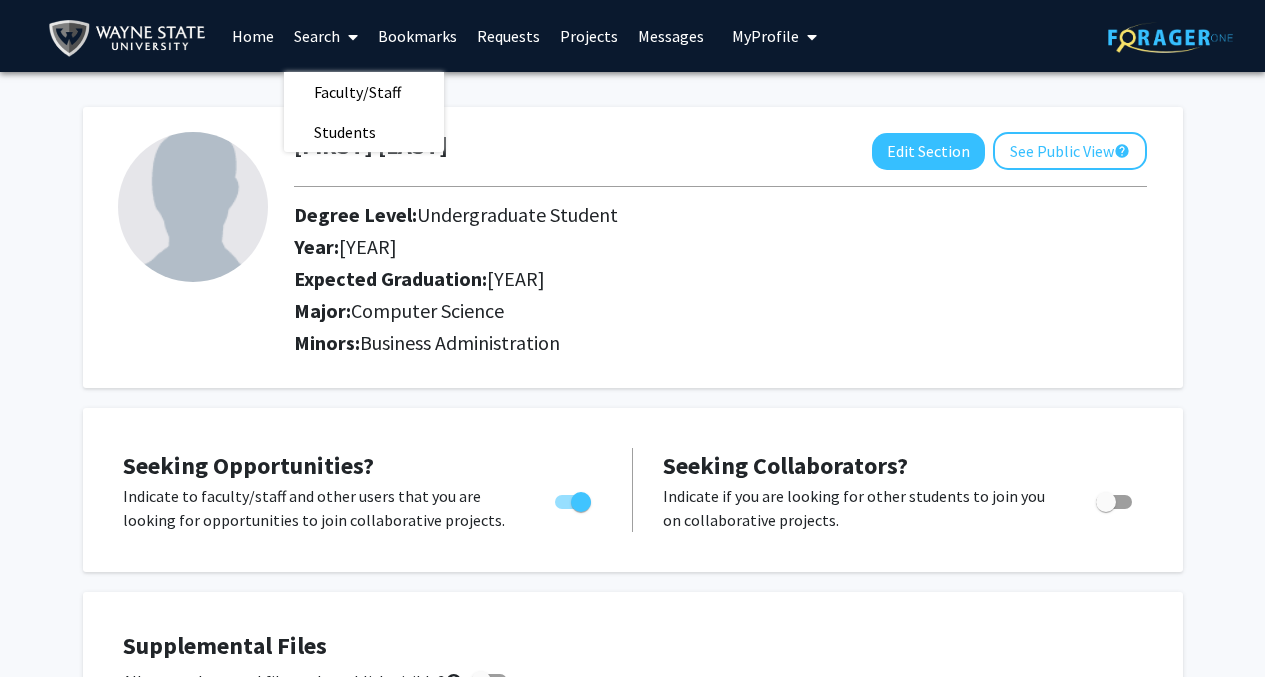 click on "Home" at bounding box center [253, 36] 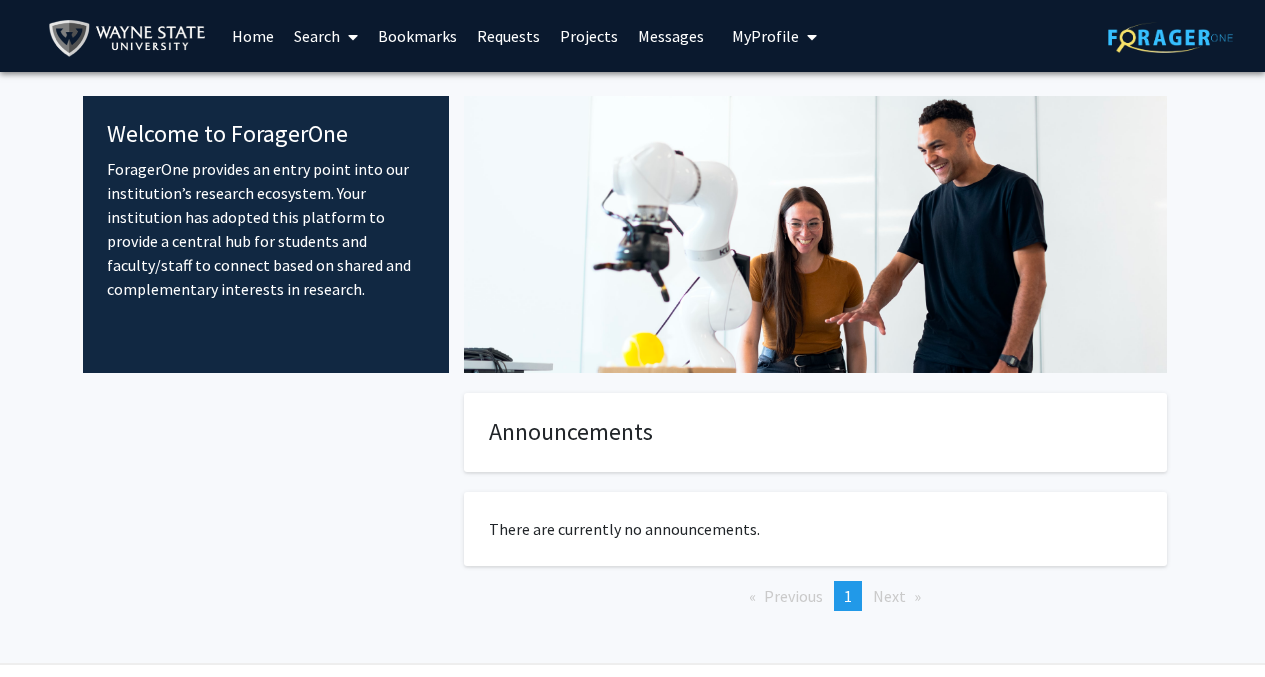 click on "Search" at bounding box center (326, 36) 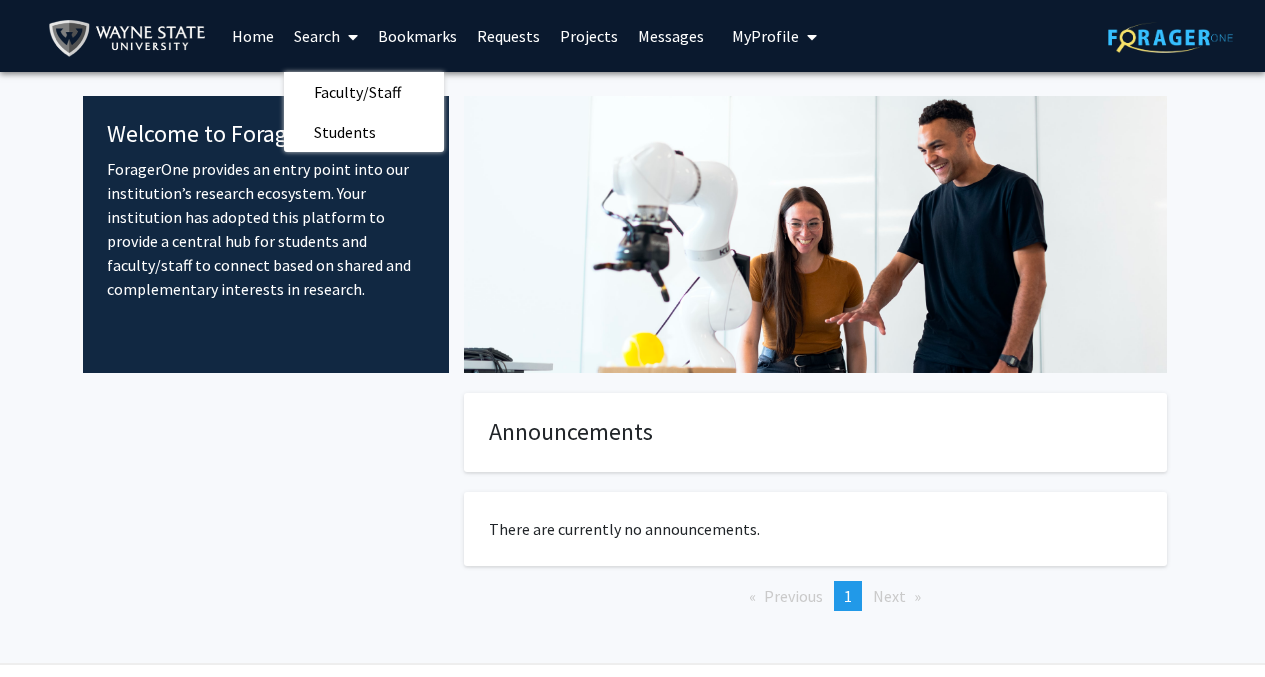 click on "Projects" at bounding box center [589, 36] 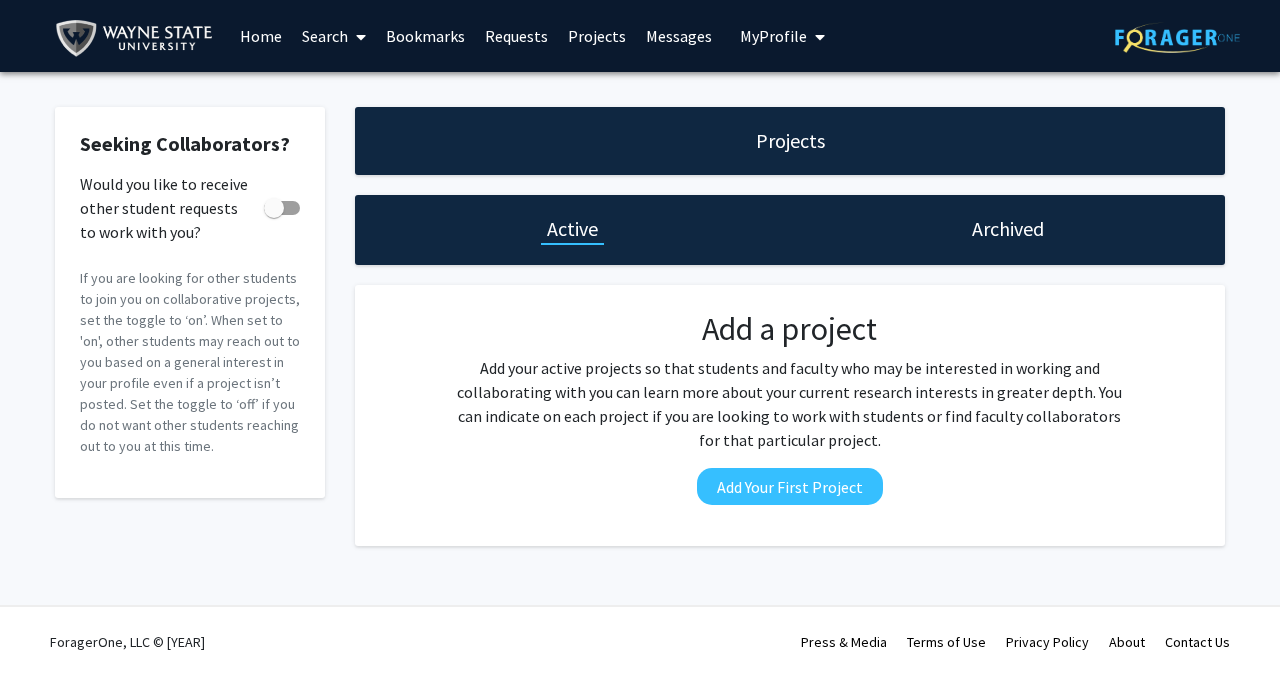 click on "Archived" at bounding box center [1007, 230] 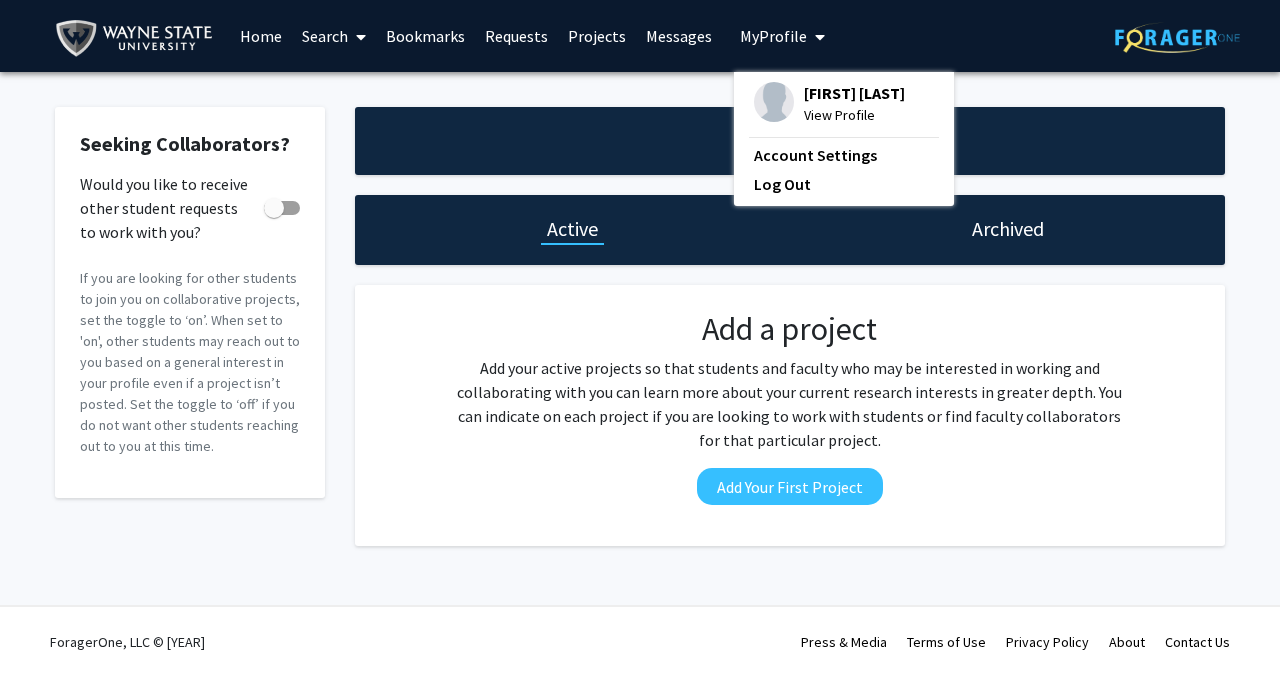 click on "My   Profile" at bounding box center [782, 36] 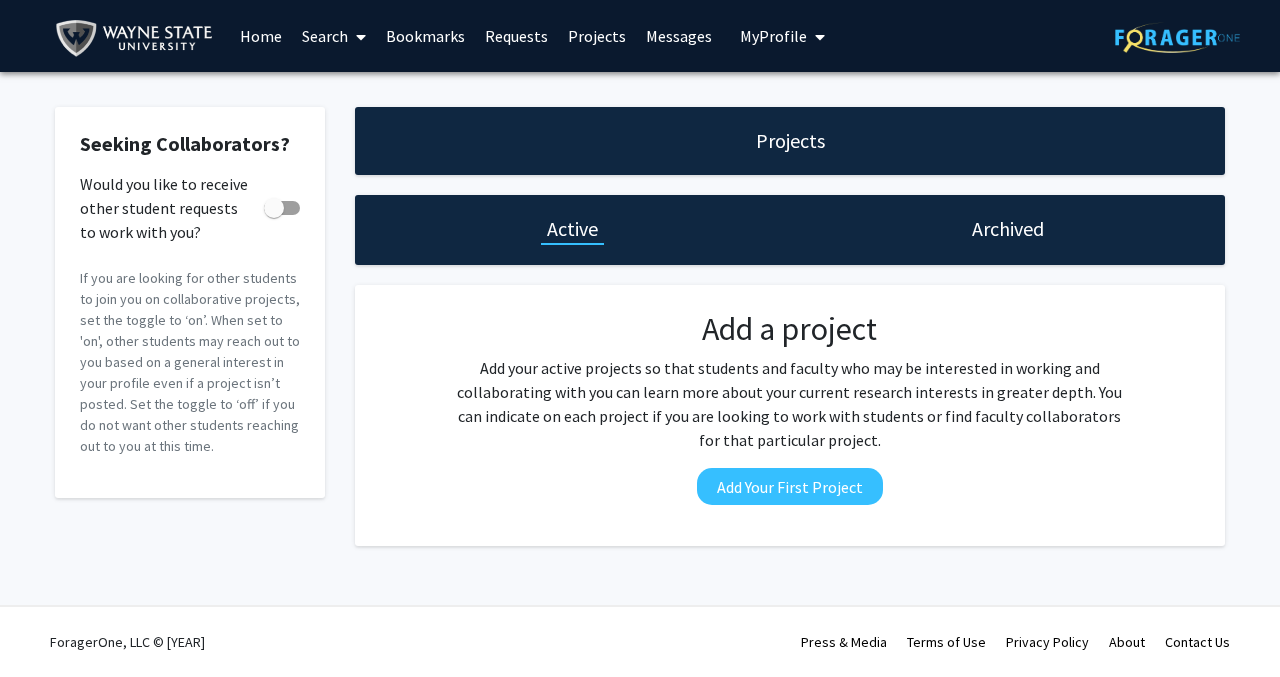 click on "Home" at bounding box center (261, 36) 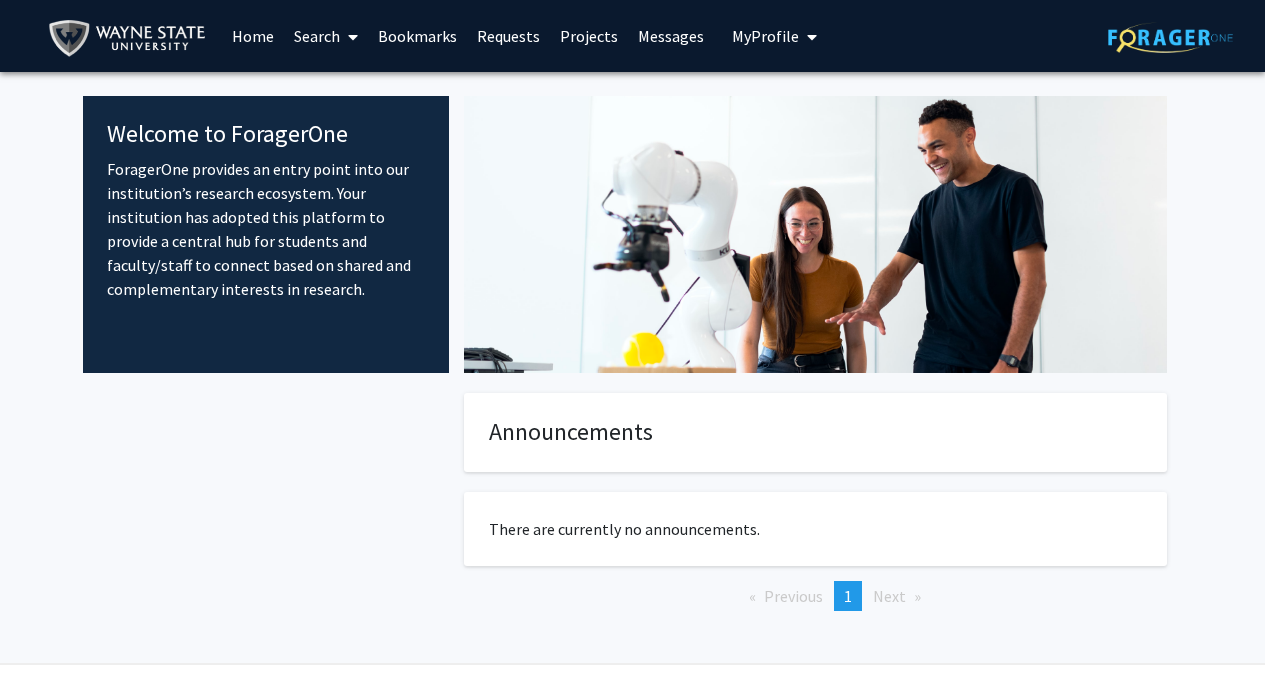 click at bounding box center (349, 37) 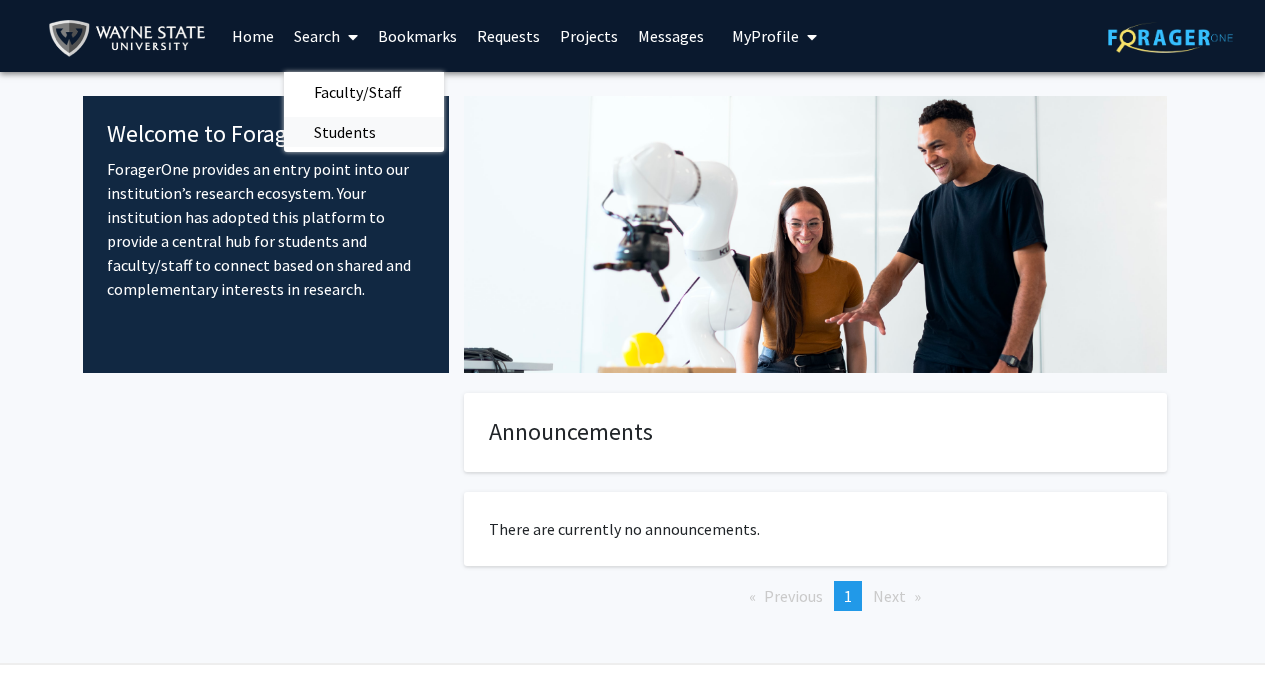 click on "Students" at bounding box center [345, 132] 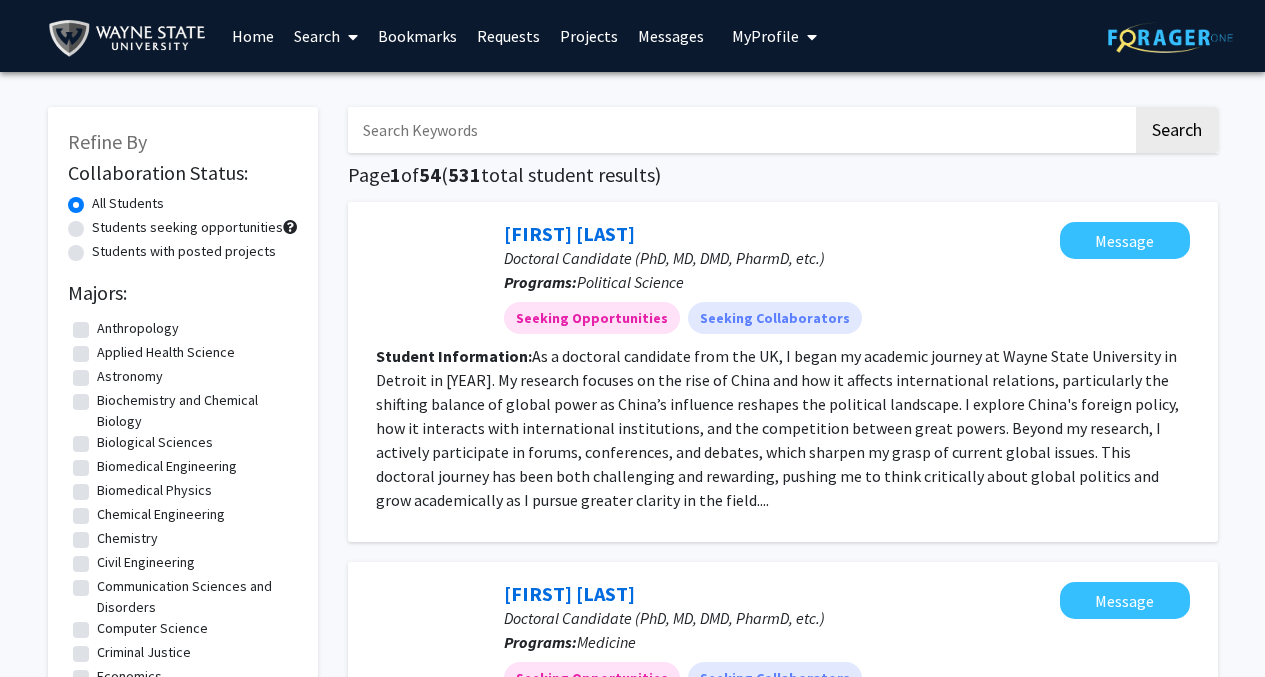 click on "Home" at bounding box center (253, 36) 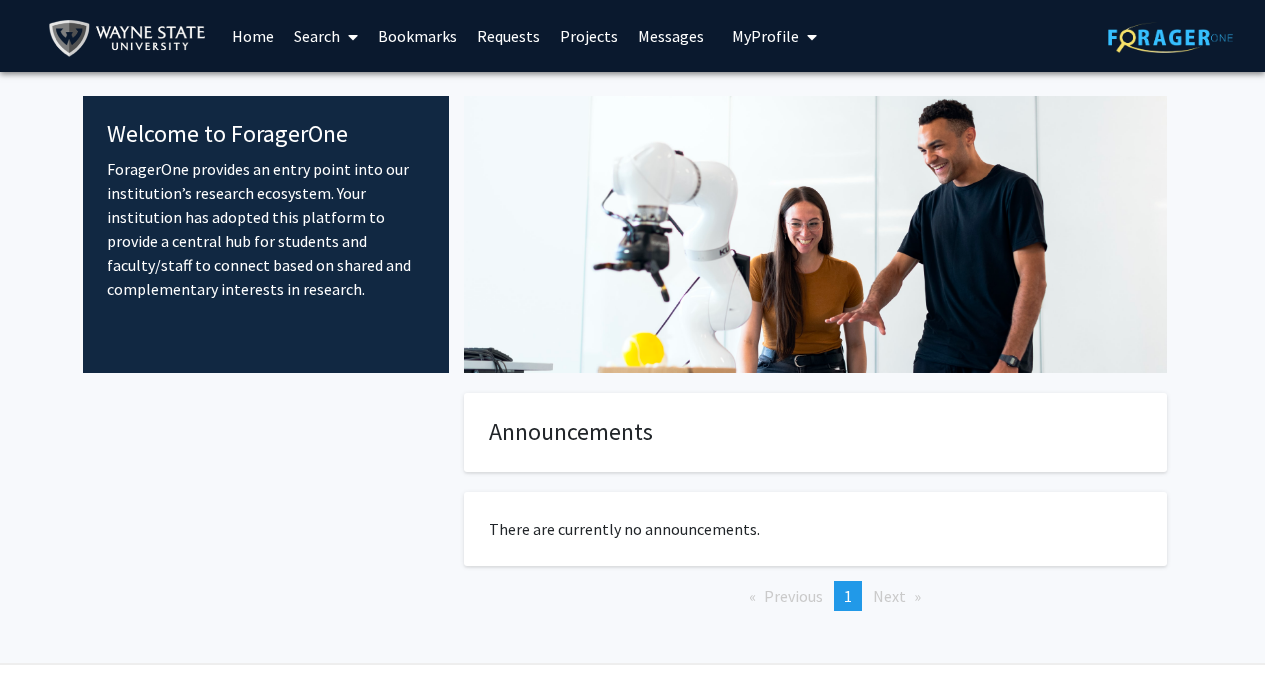 click at bounding box center (131, 38) 